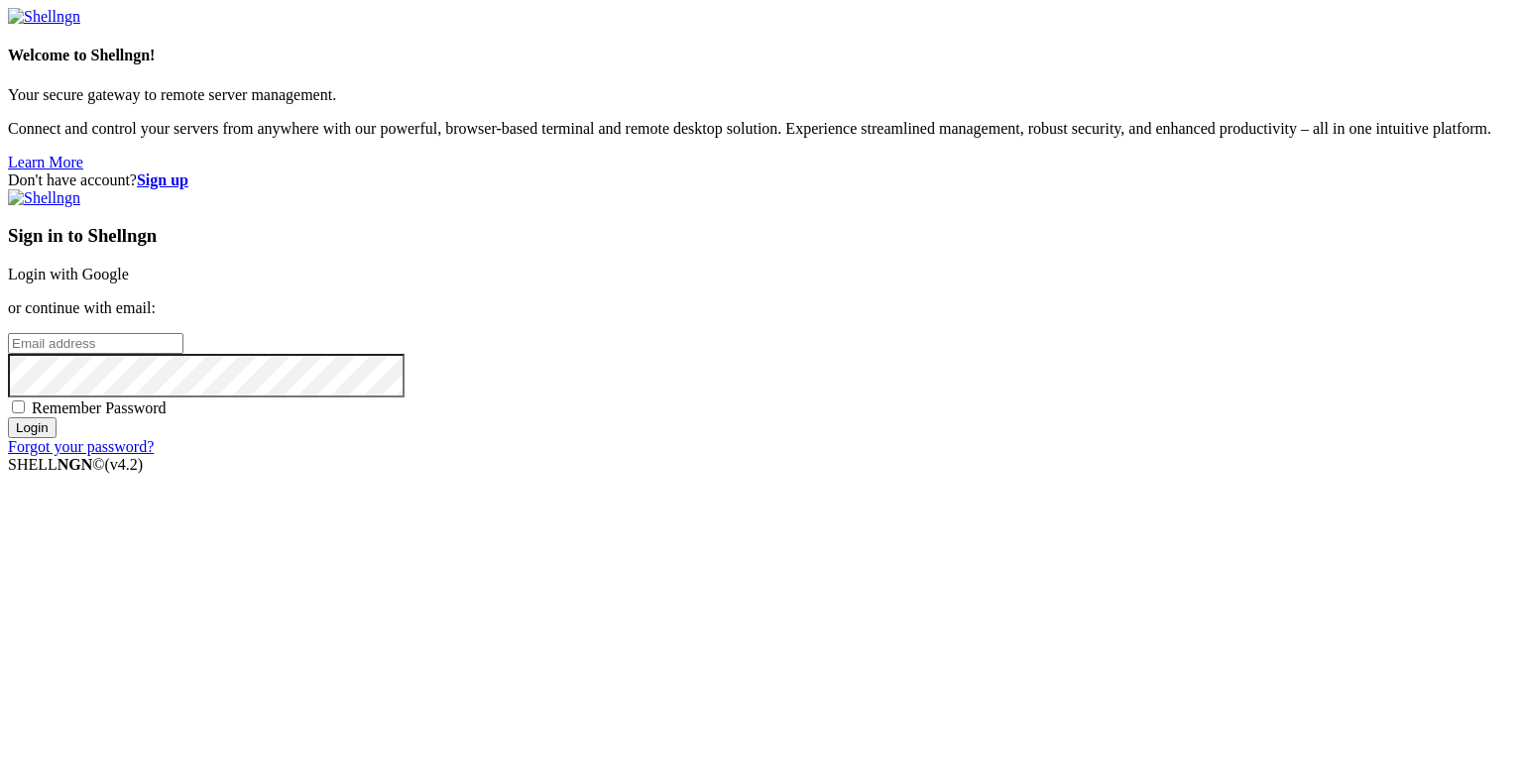 scroll, scrollTop: 0, scrollLeft: 0, axis: both 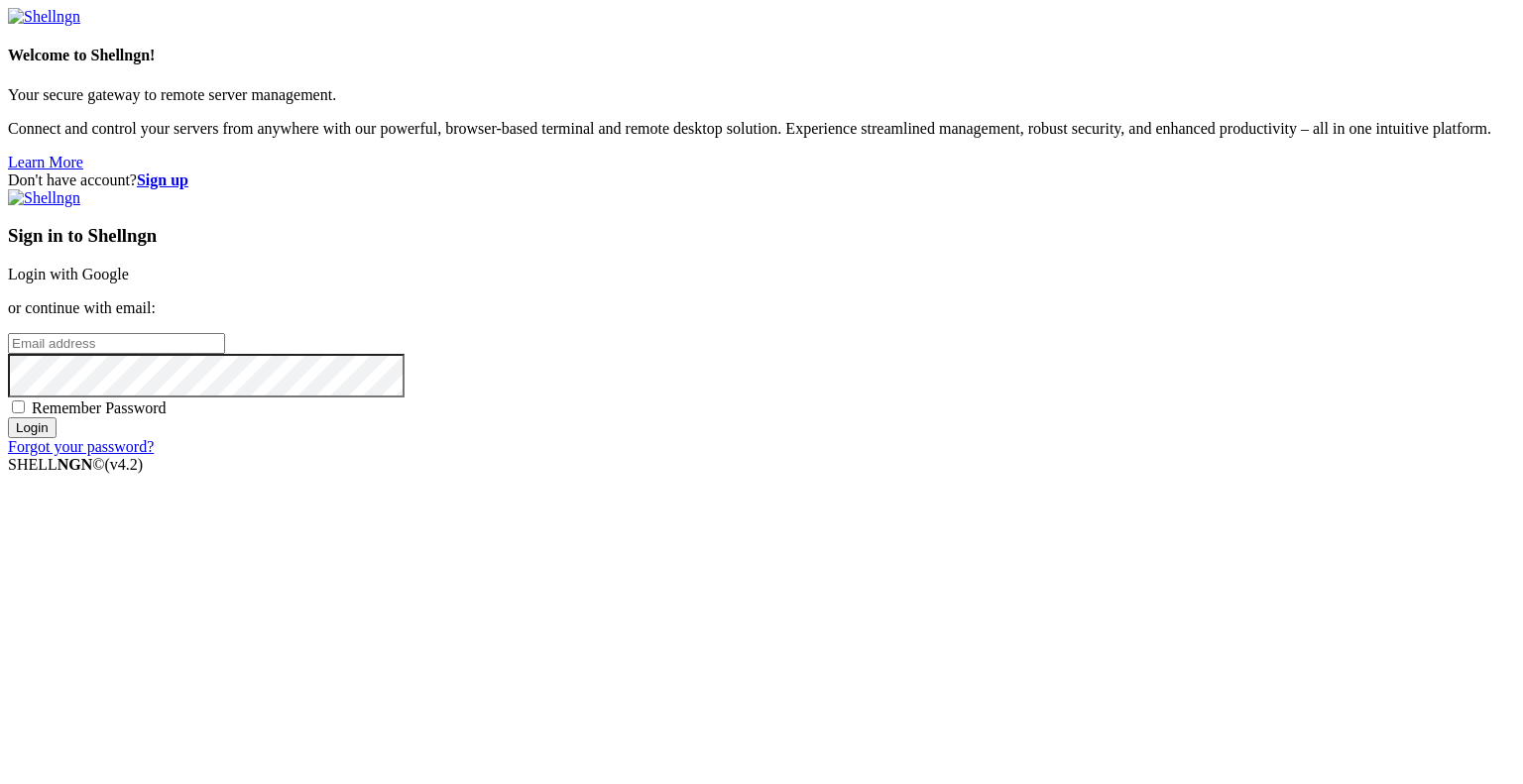 click at bounding box center (116, 343) 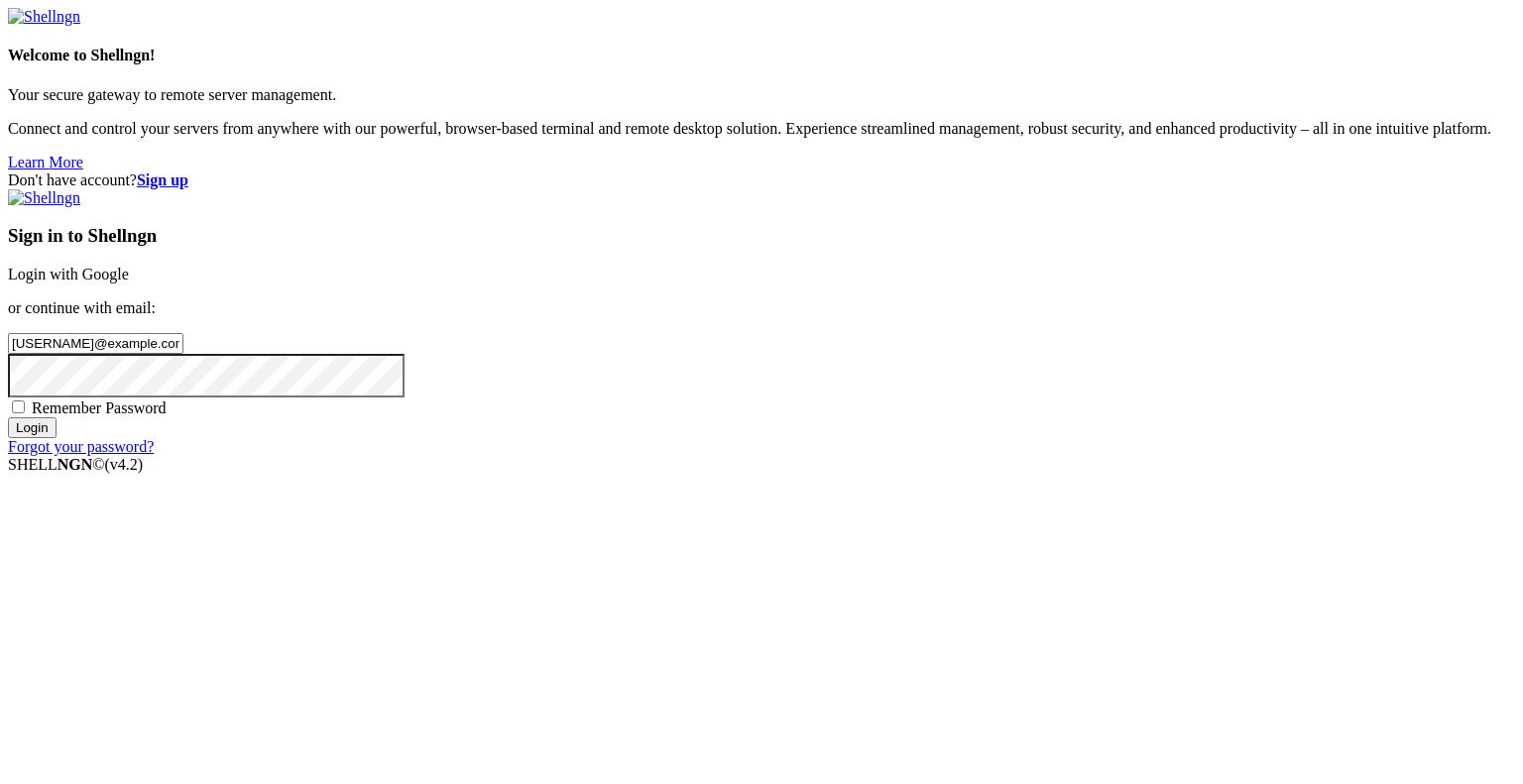 click on "Login" at bounding box center (32, 427) 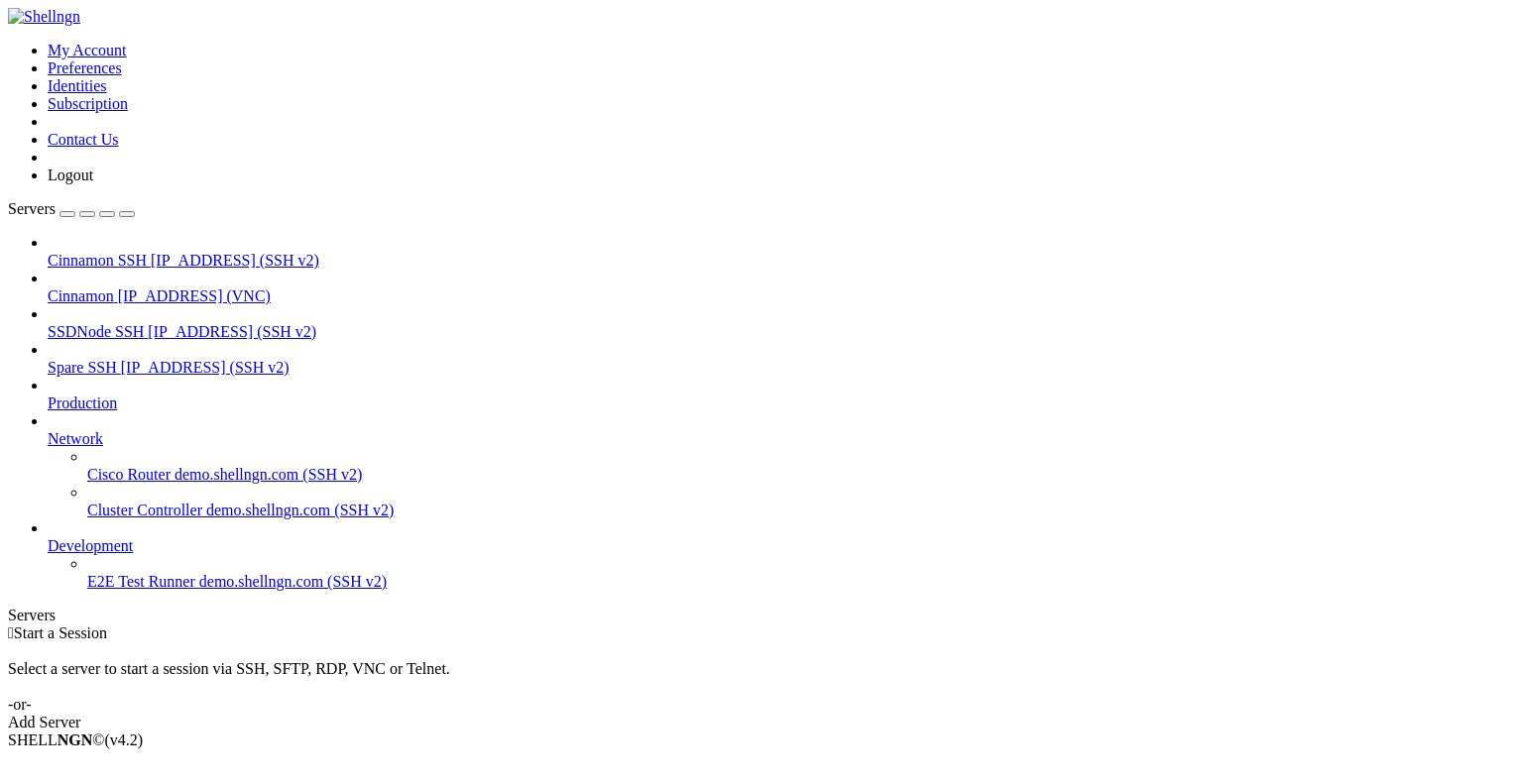 click on "[IP_ADDRESS] (VNC)" at bounding box center [194, 295] 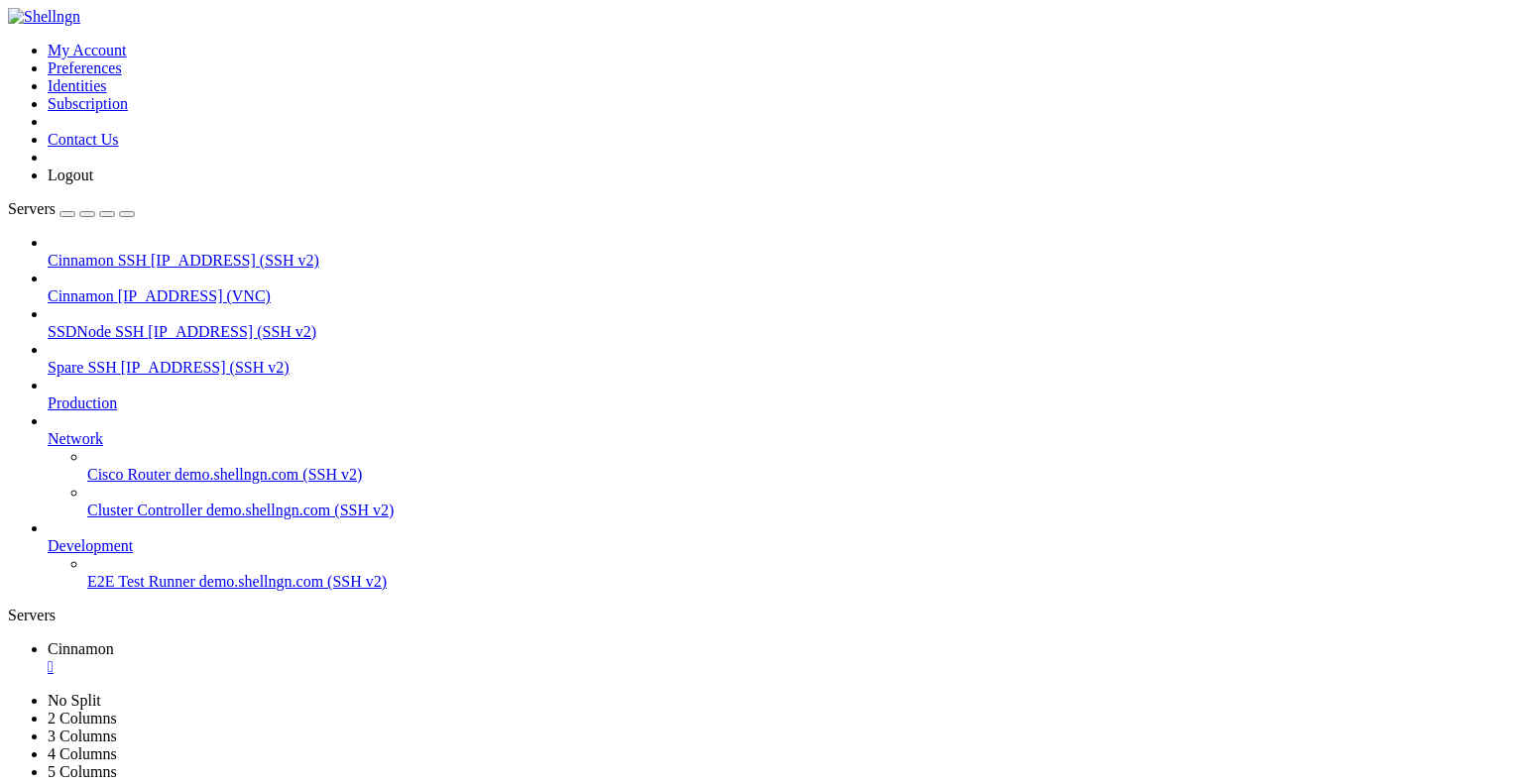 scroll, scrollTop: 0, scrollLeft: 0, axis: both 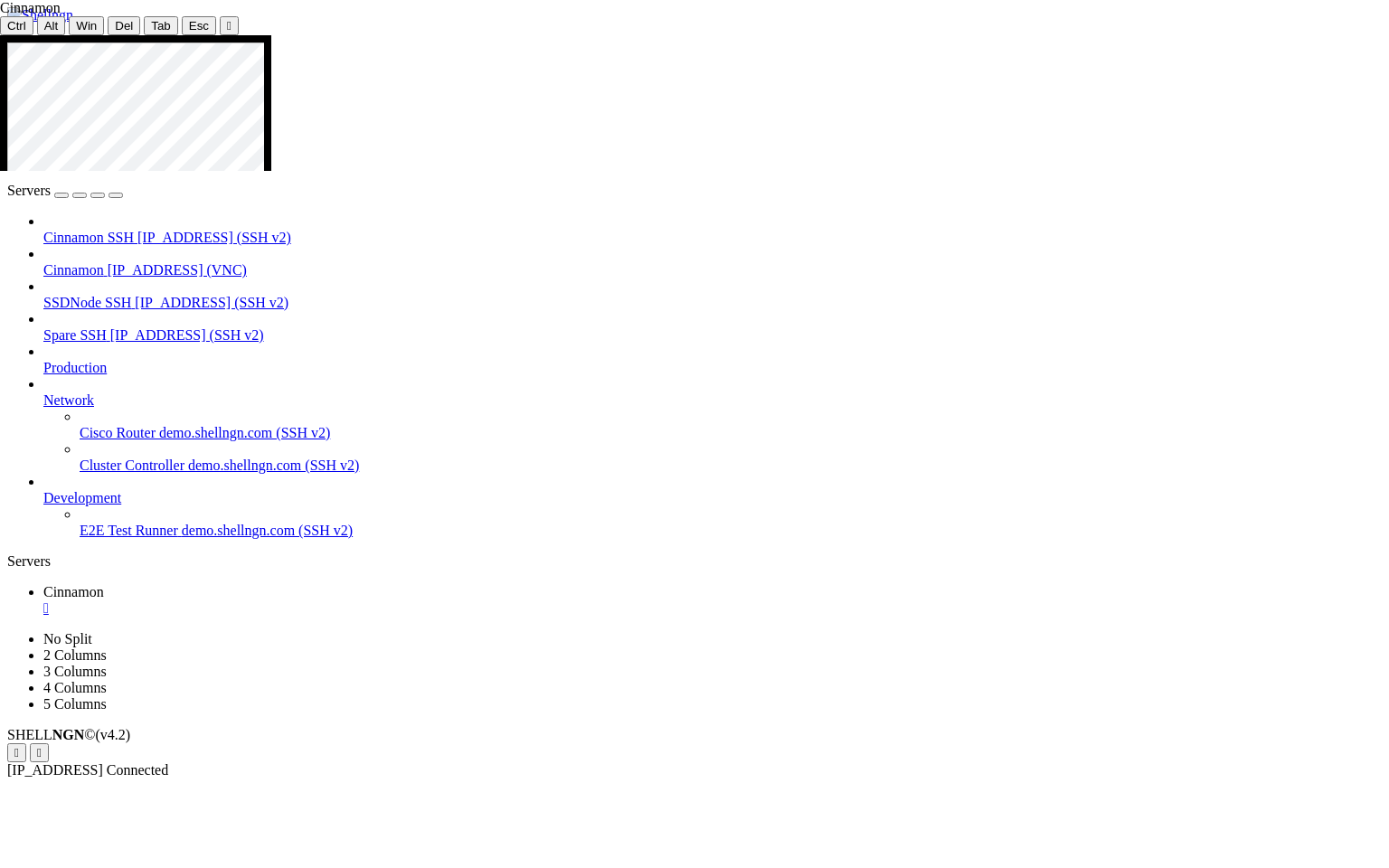 click at bounding box center (699, 1343) 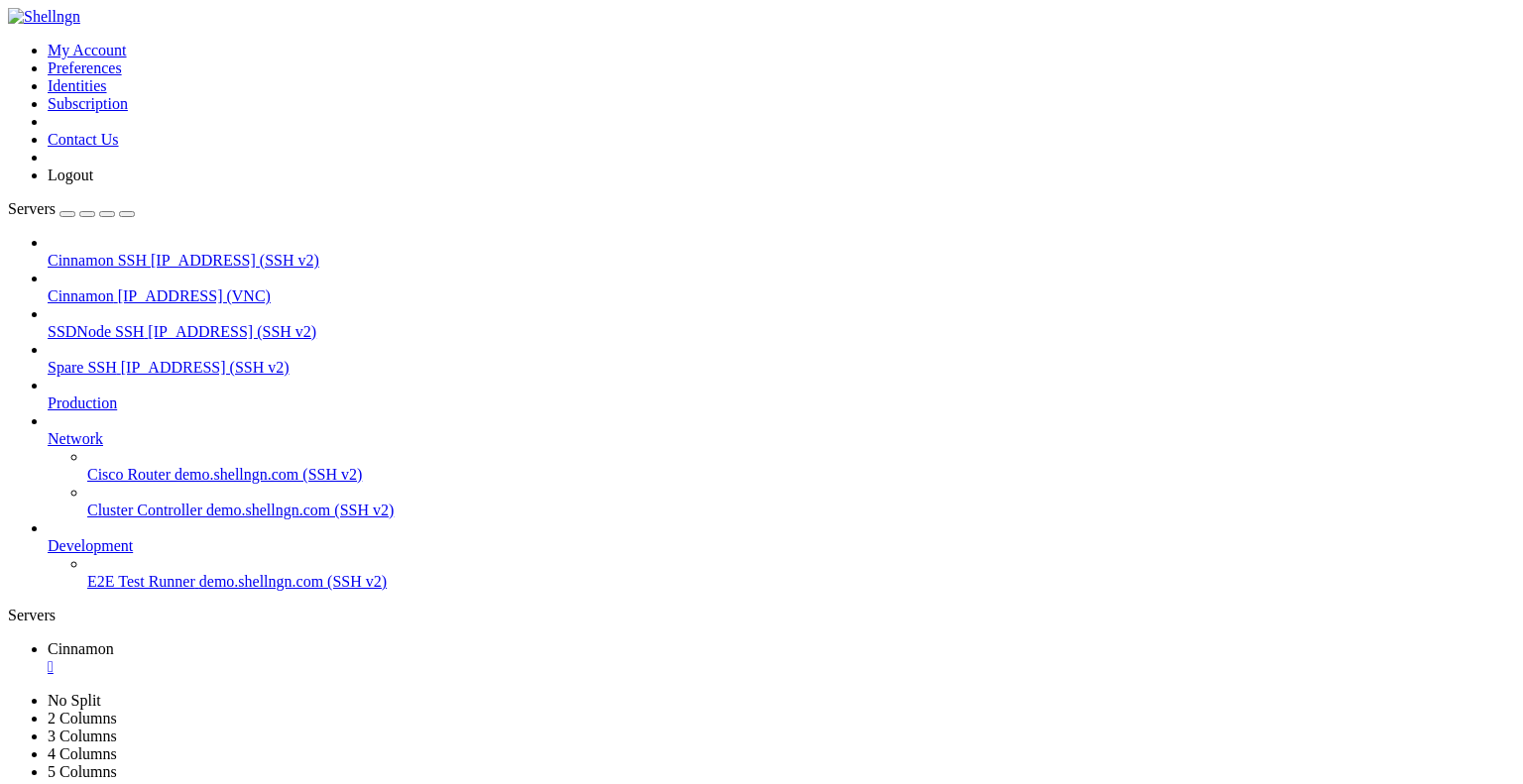 click on "" at bounding box center [781, 667] 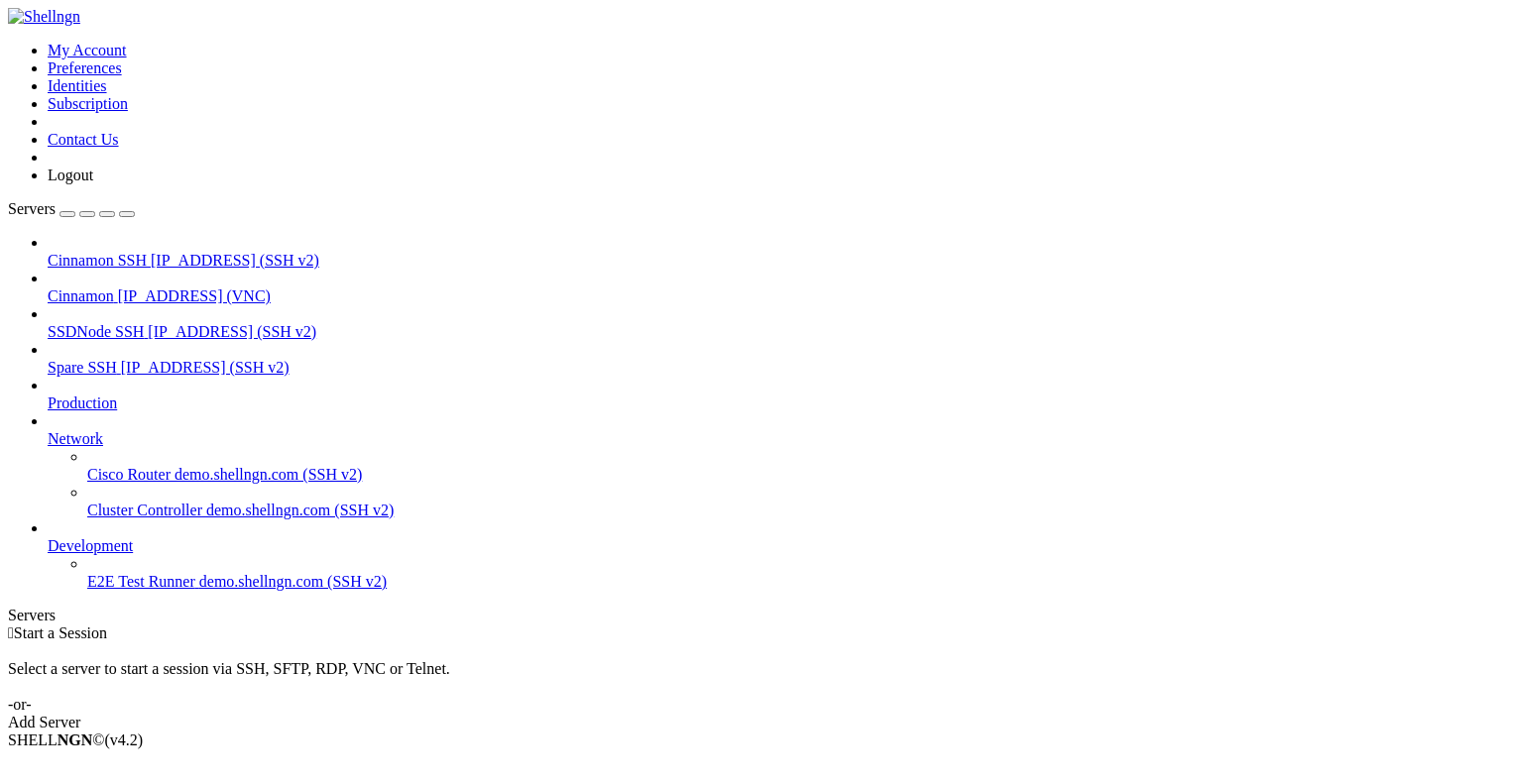 click on "Cinnamon" at bounding box center [80, 295] 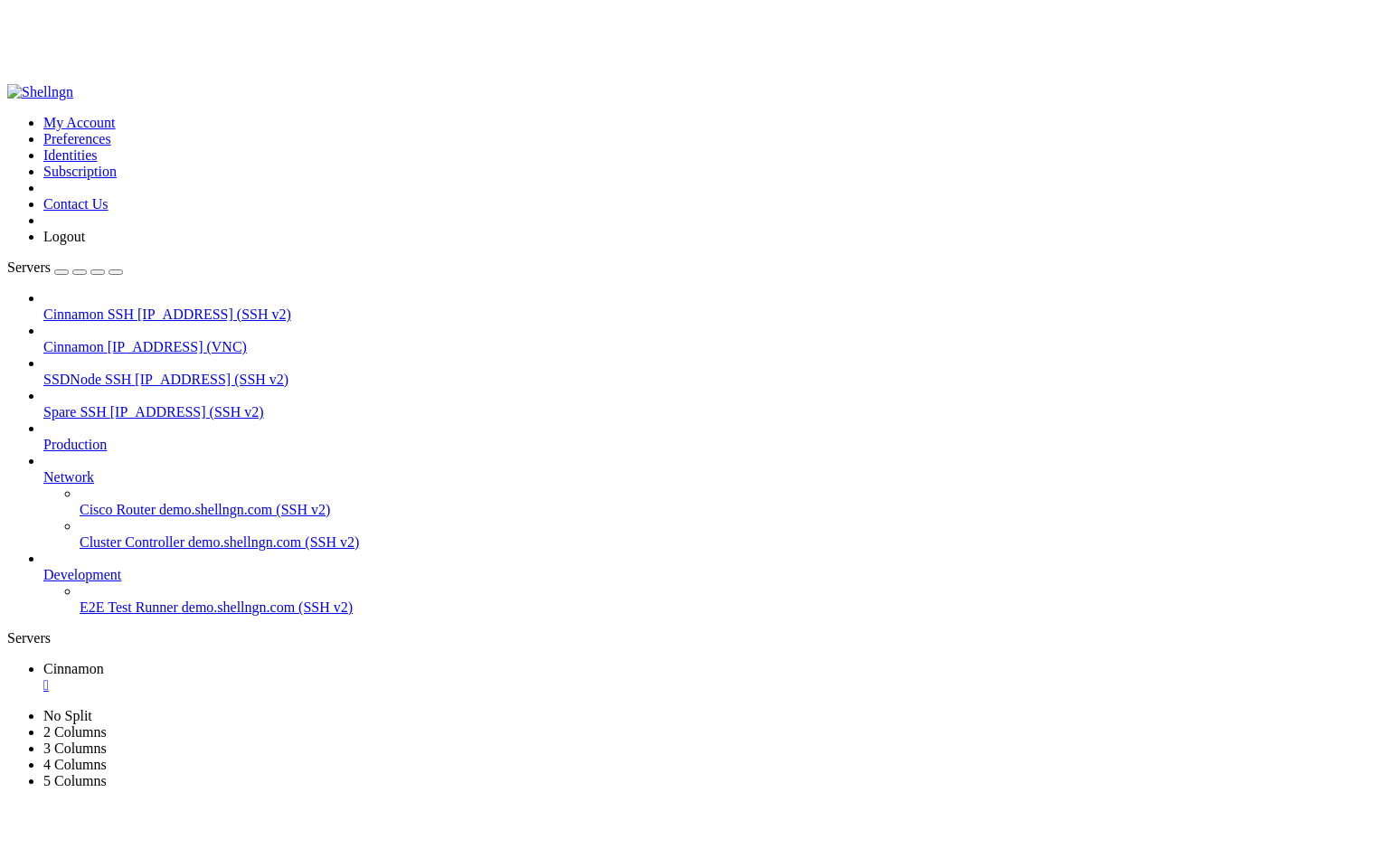 scroll, scrollTop: 0, scrollLeft: 0, axis: both 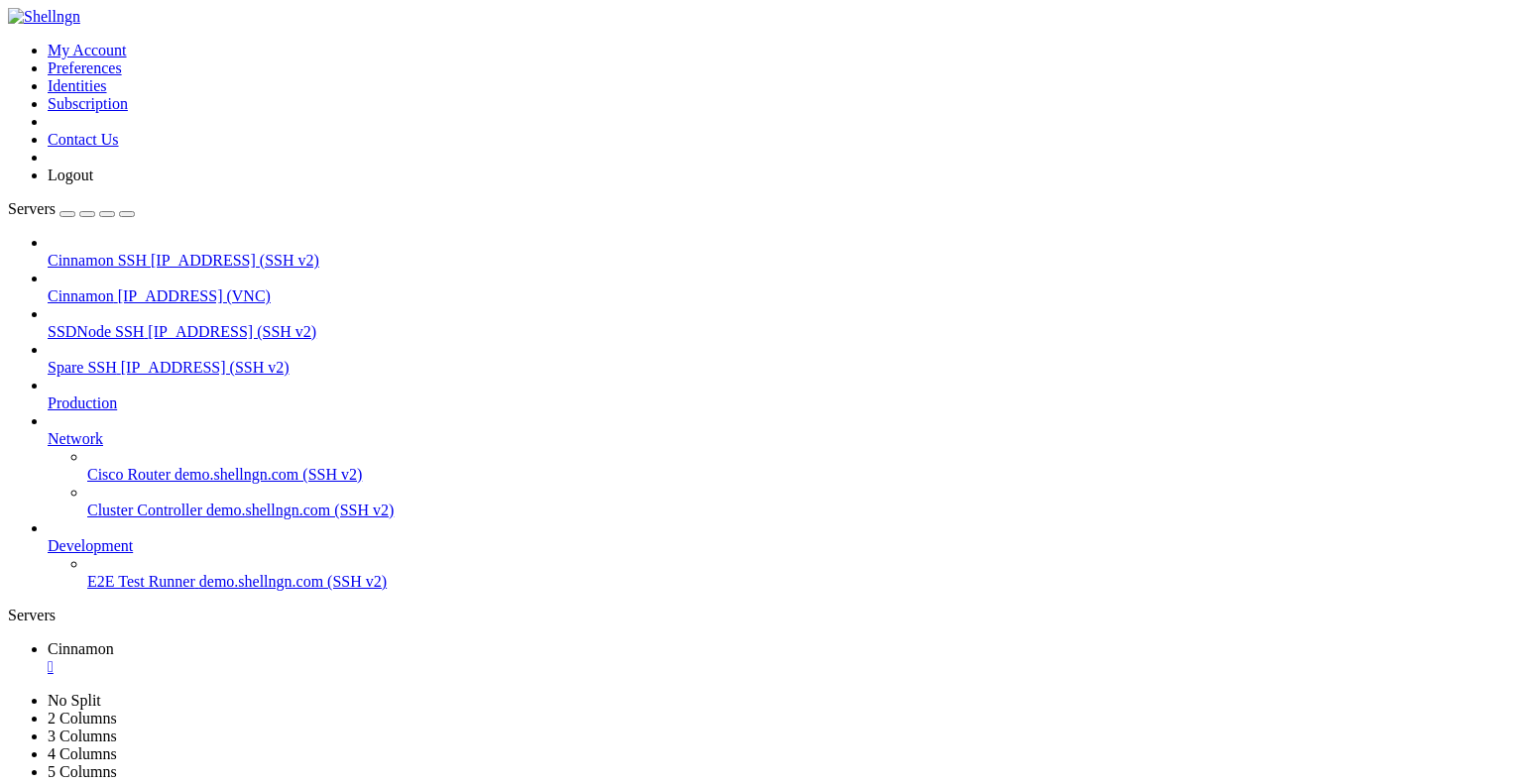 drag, startPoint x: 450, startPoint y: 63, endPoint x: 450, endPoint y: 147, distance: 84 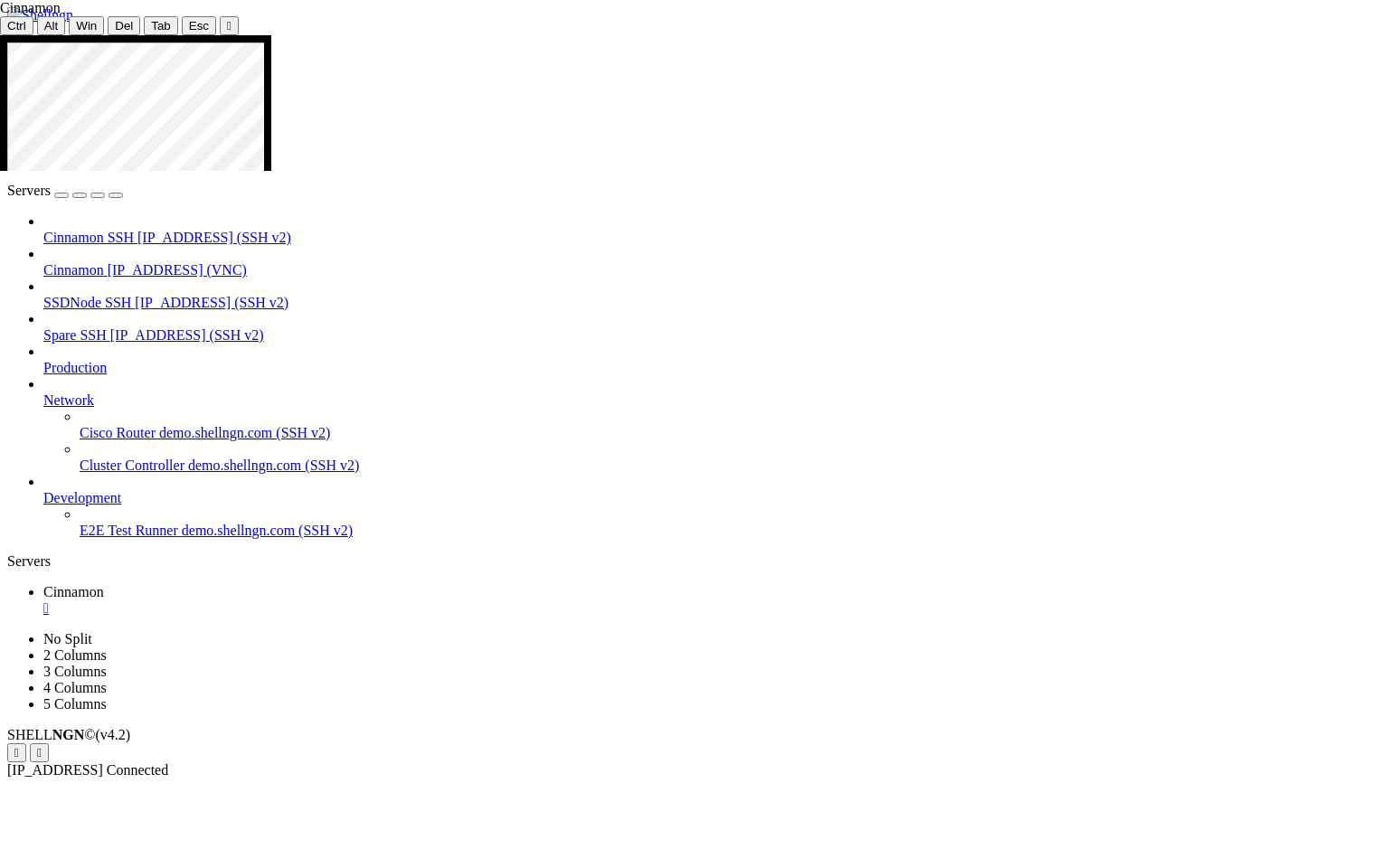 click at bounding box center [699, 1343] 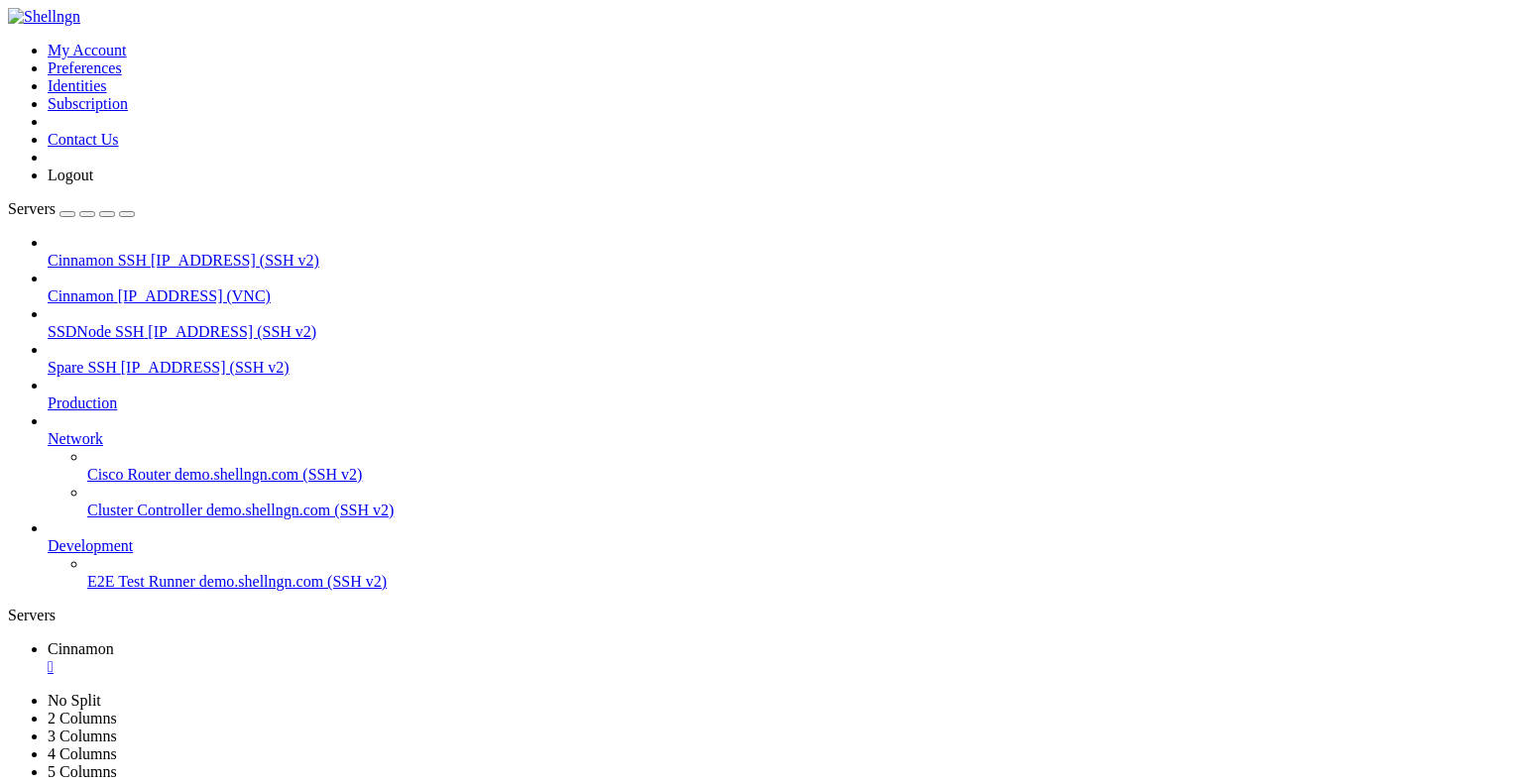 click at bounding box center (550, 1849) 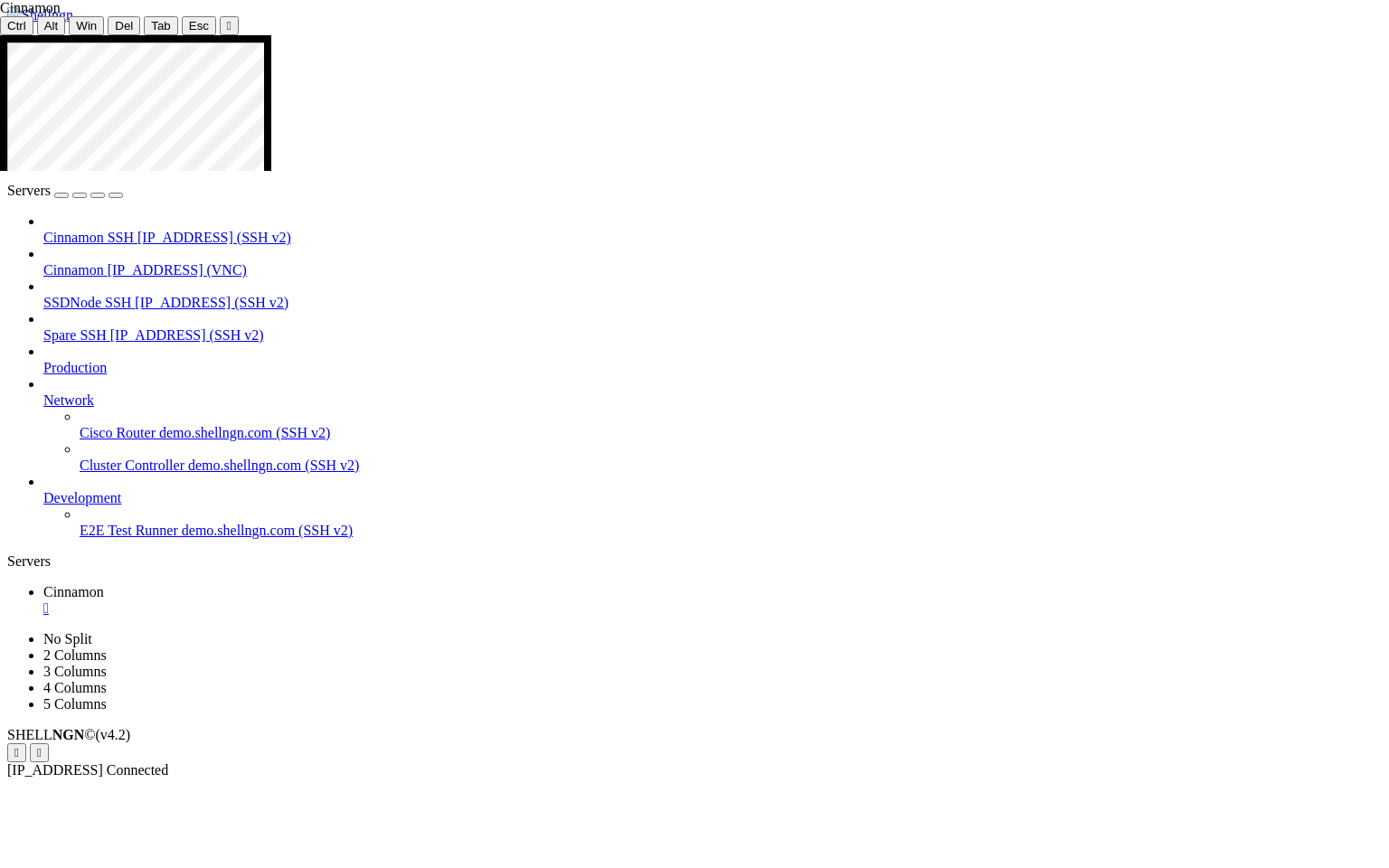 click at bounding box center [699, 1343] 